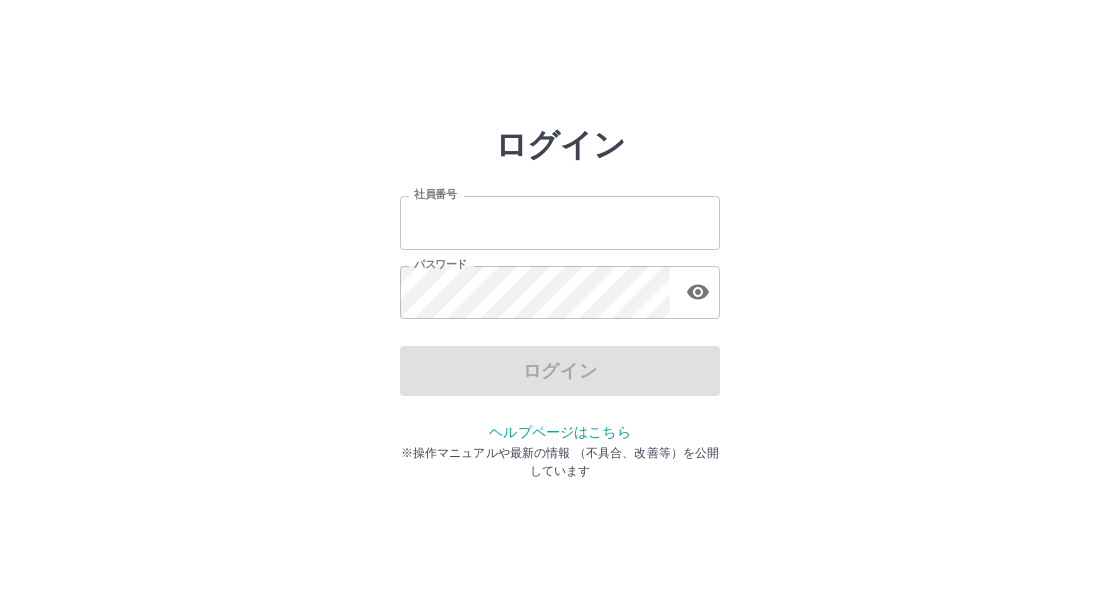 scroll, scrollTop: 0, scrollLeft: 0, axis: both 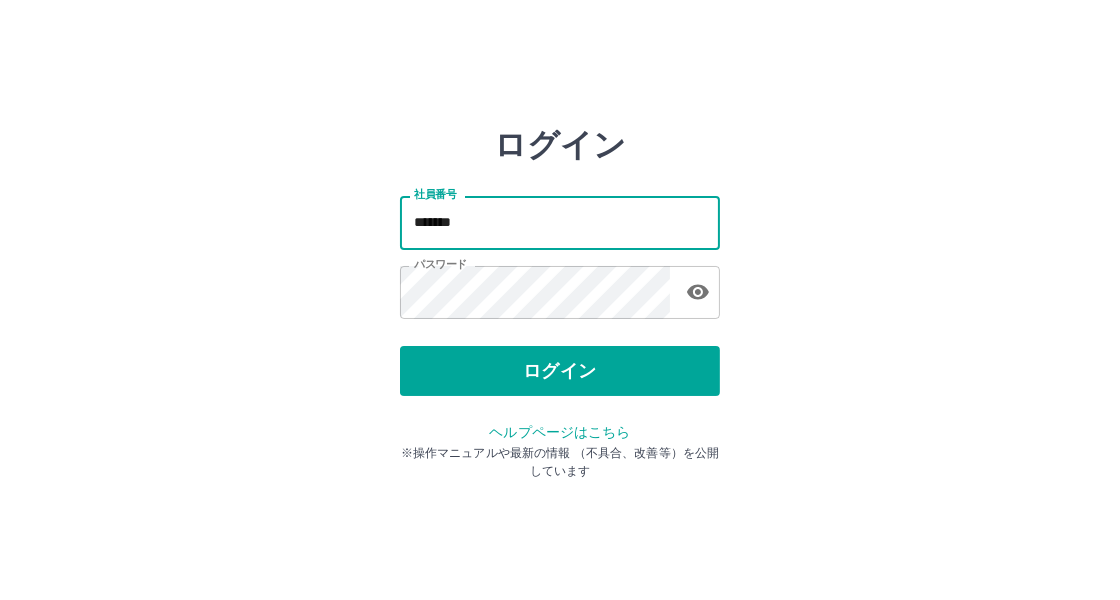 click on "*******" at bounding box center [560, 222] 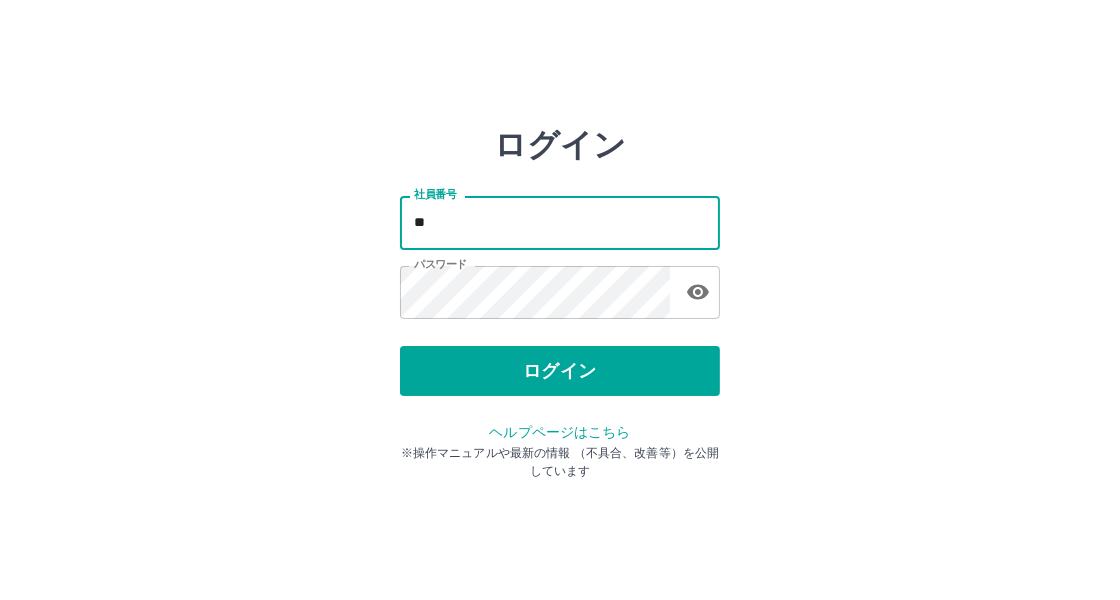 type on "*" 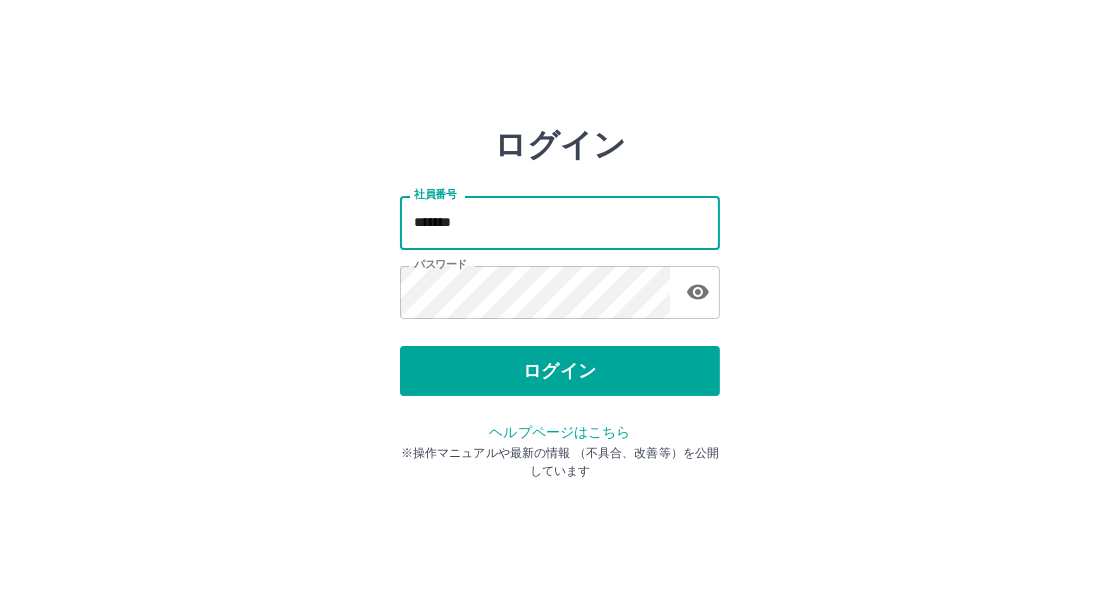 type on "*******" 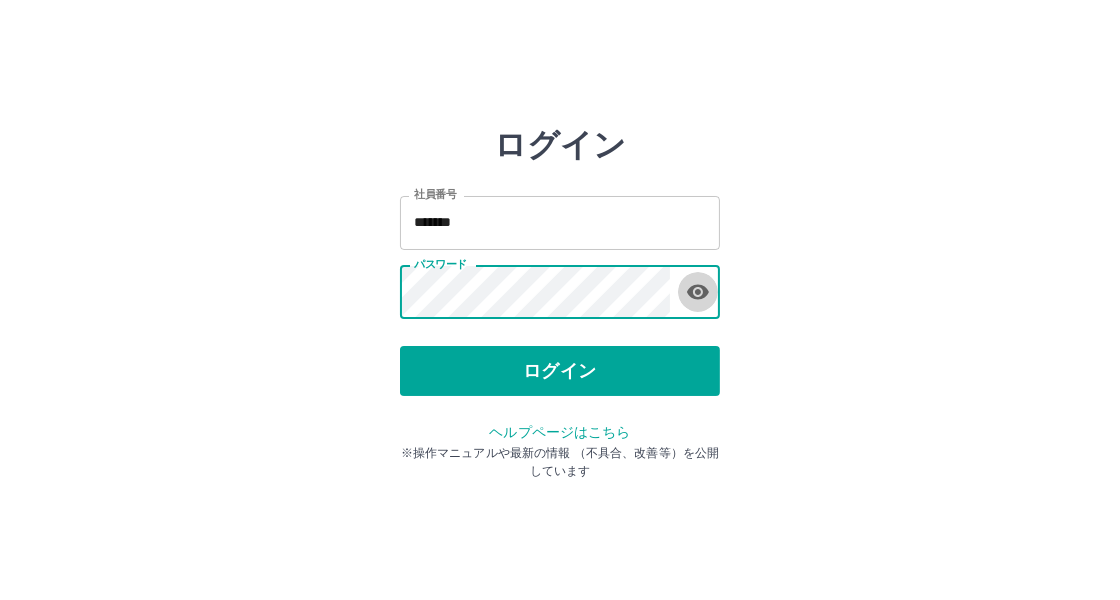 click 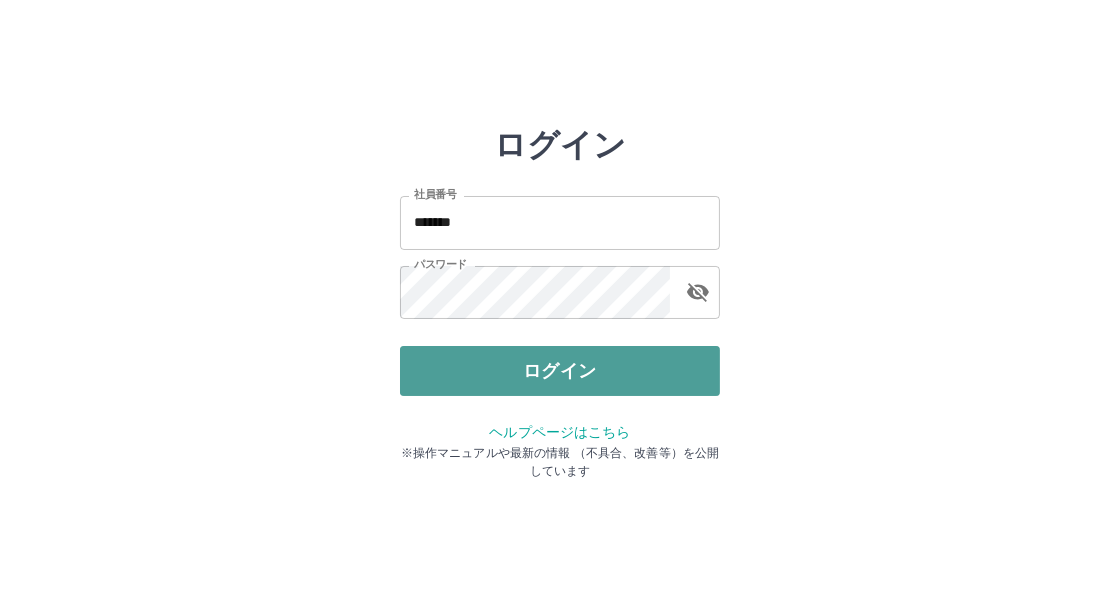 click on "ログイン" at bounding box center (560, 371) 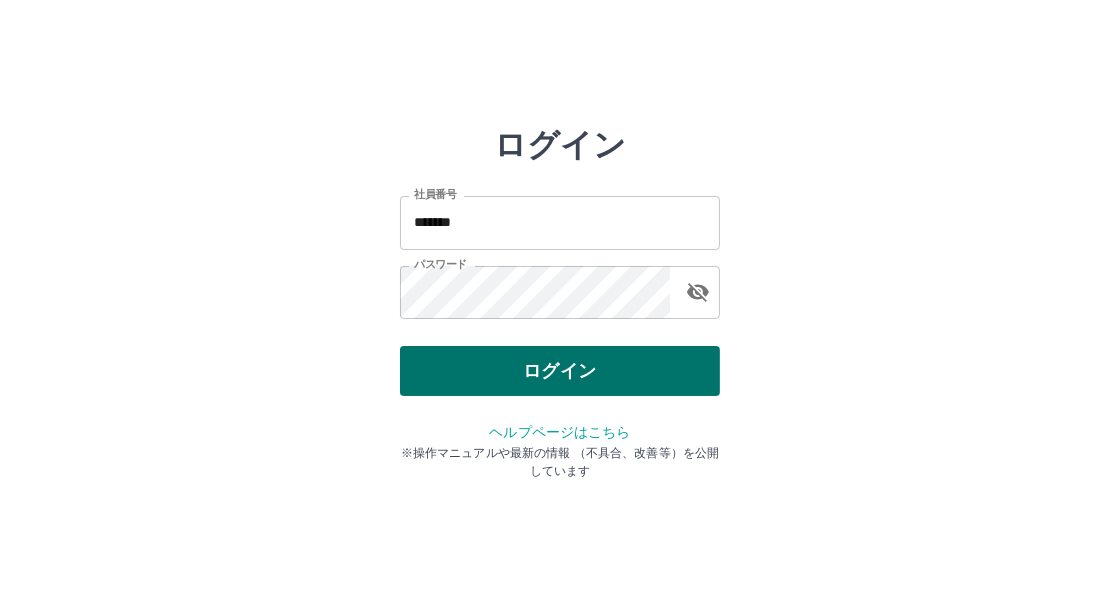 click on "ログイン" at bounding box center [560, 371] 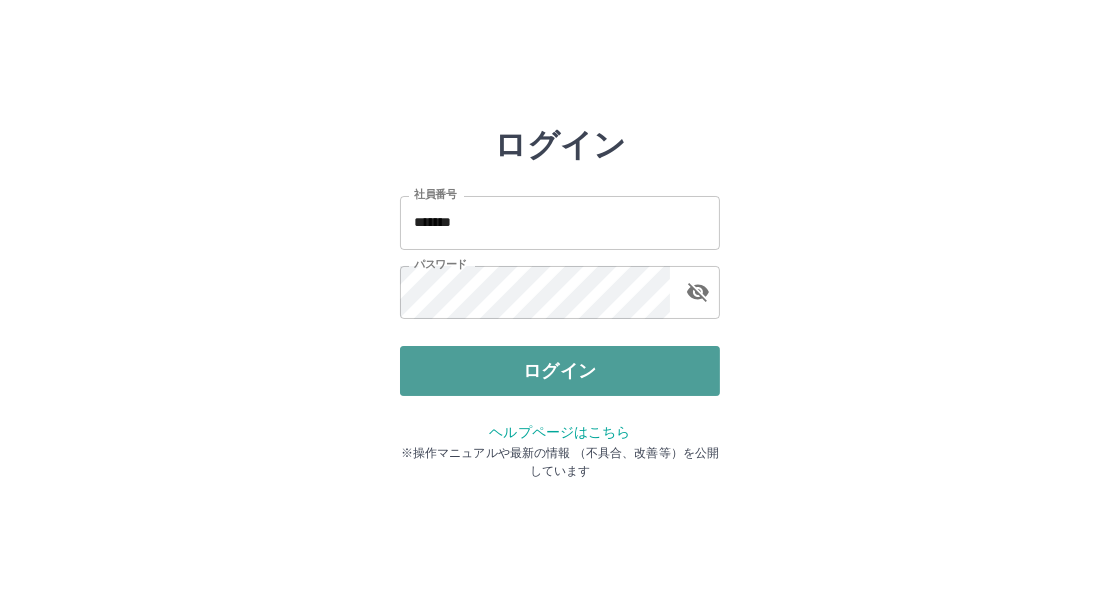 click on "ログイン" at bounding box center [560, 371] 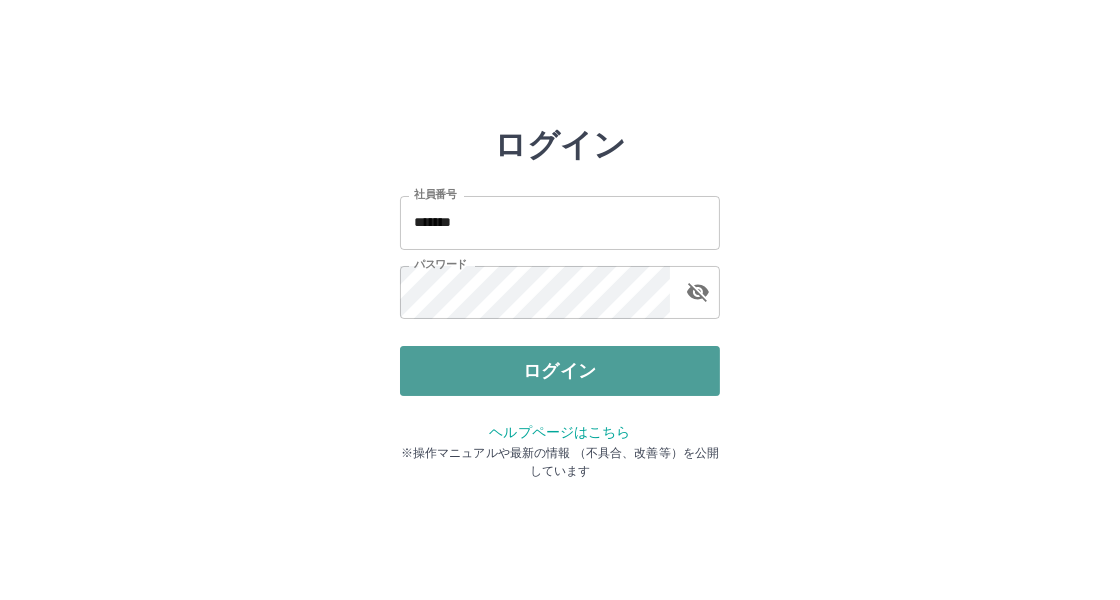 click on "ログイン" at bounding box center (560, 371) 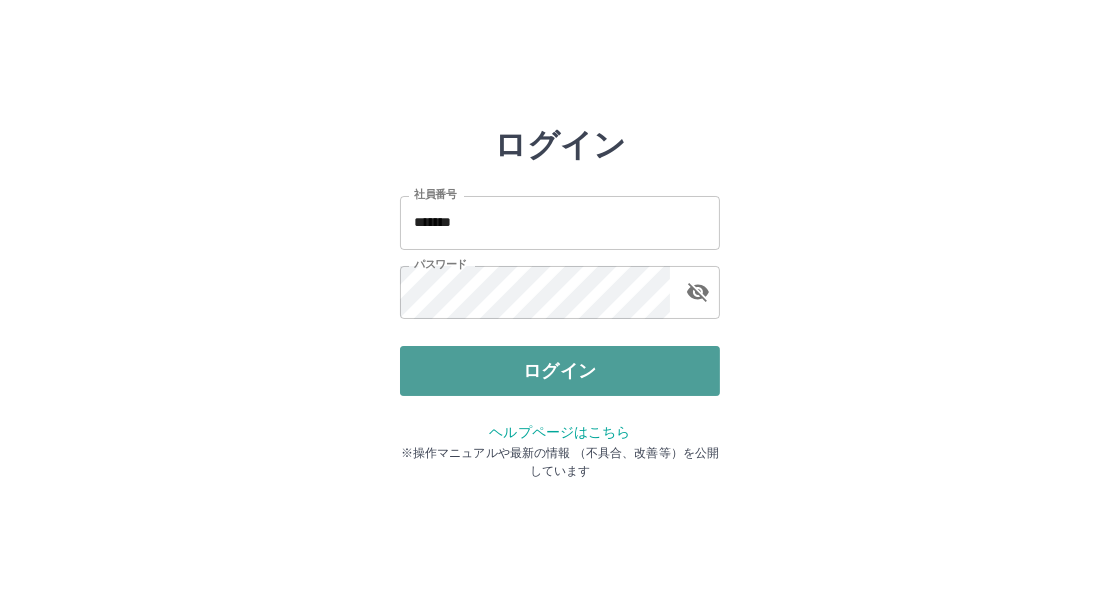 click on "ログイン" at bounding box center [560, 371] 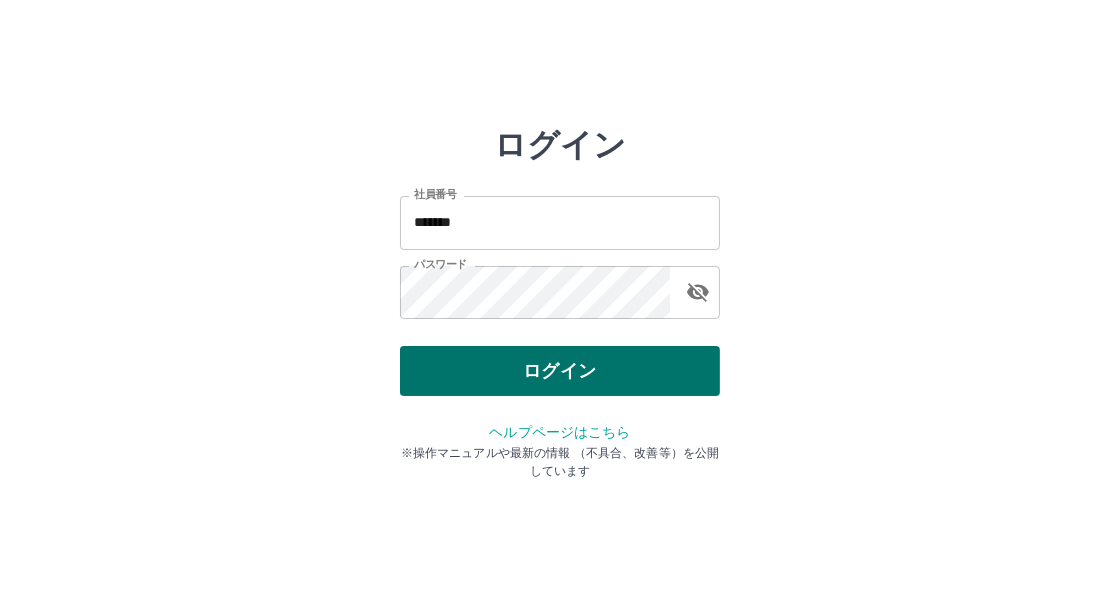 click on "ログイン" at bounding box center [560, 371] 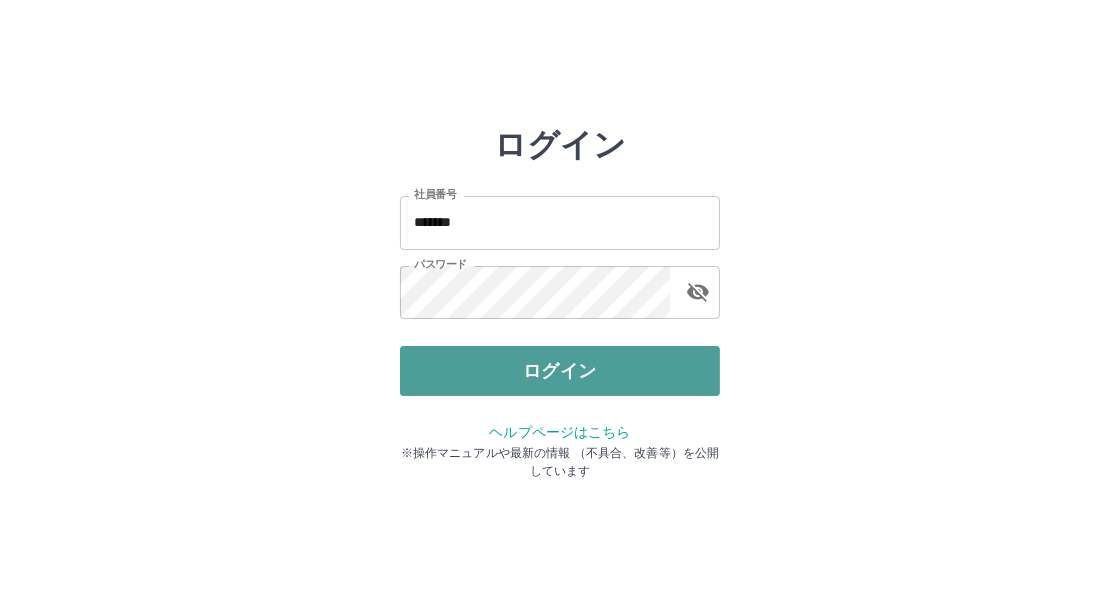 click on "ログイン" at bounding box center (560, 371) 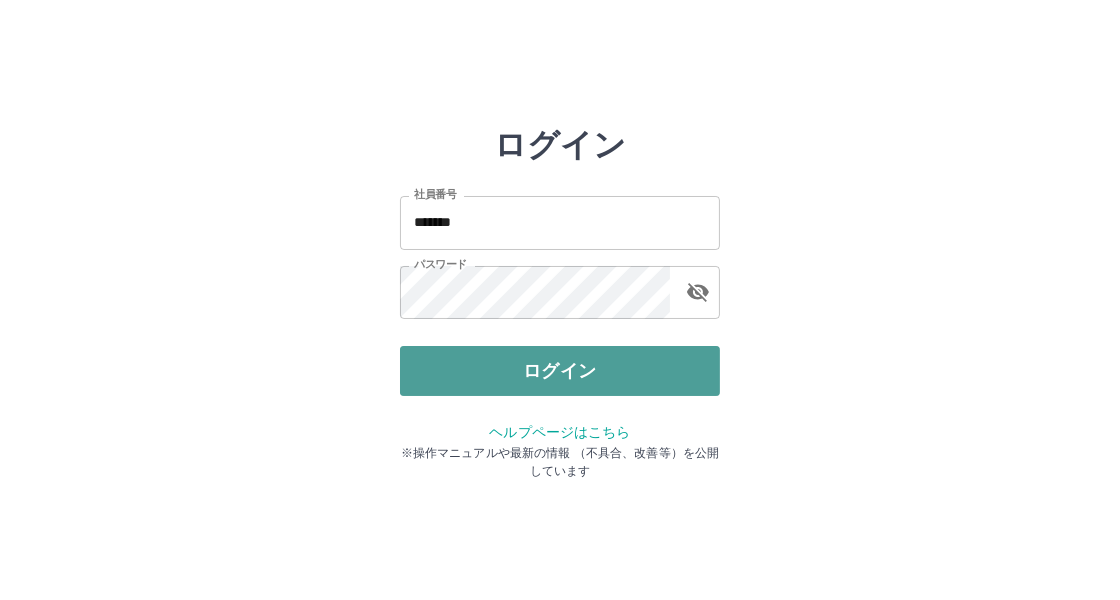 click on "ログイン" at bounding box center [560, 371] 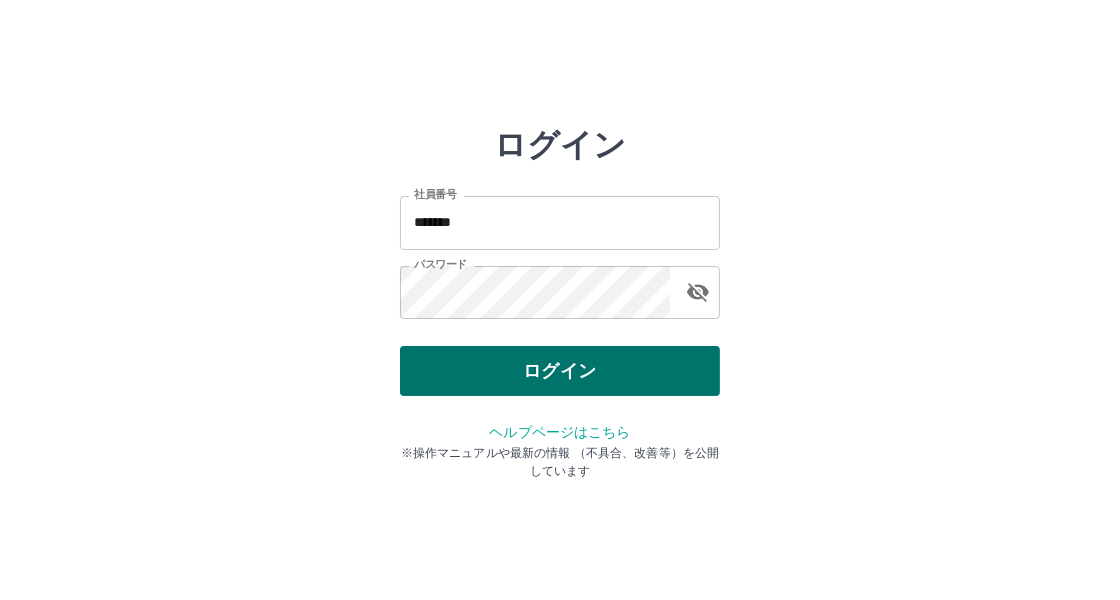 click on "ログイン" at bounding box center (560, 371) 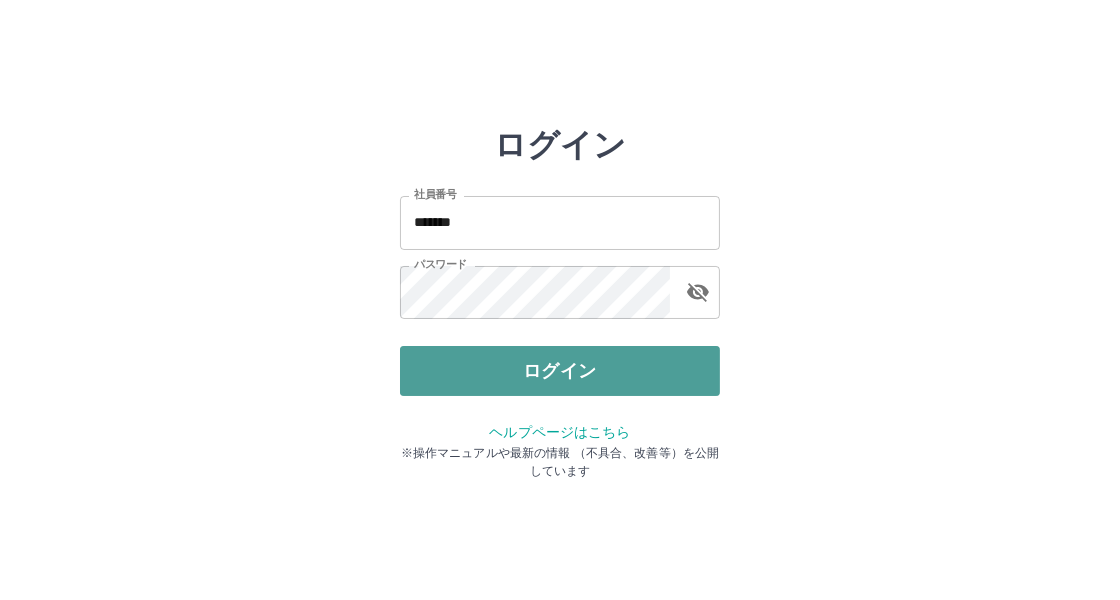 click on "ログイン" at bounding box center [560, 371] 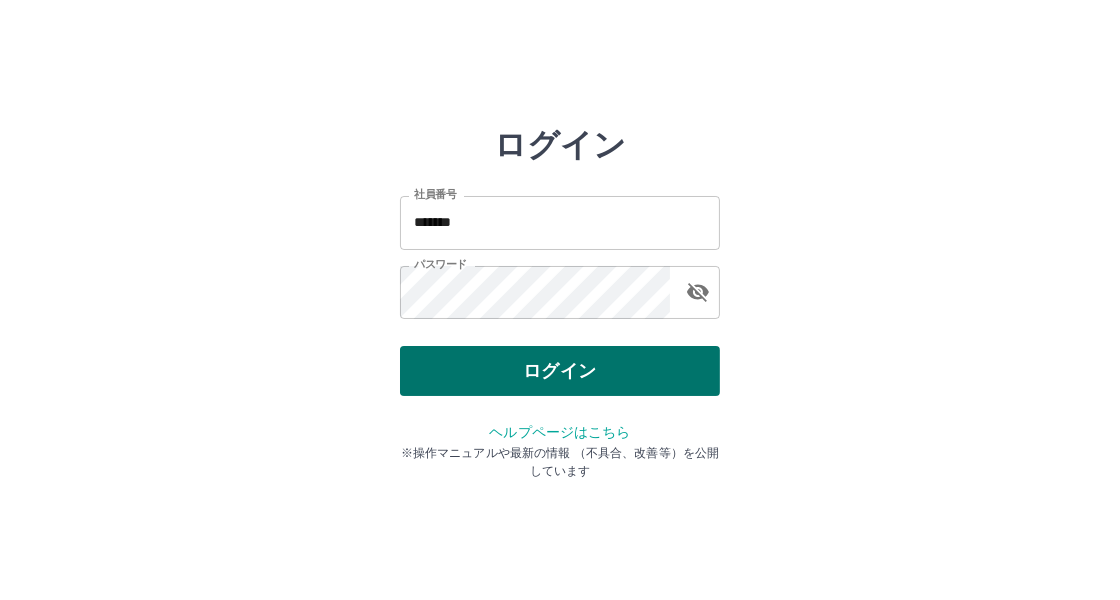 click on "ログイン" at bounding box center [560, 371] 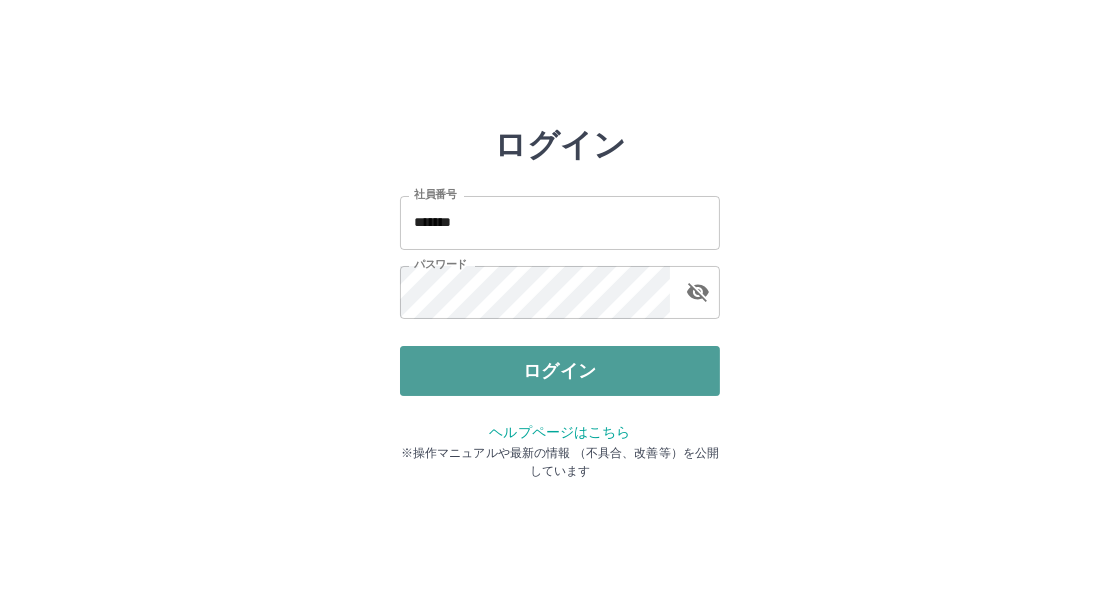 click on "ログイン" at bounding box center (560, 371) 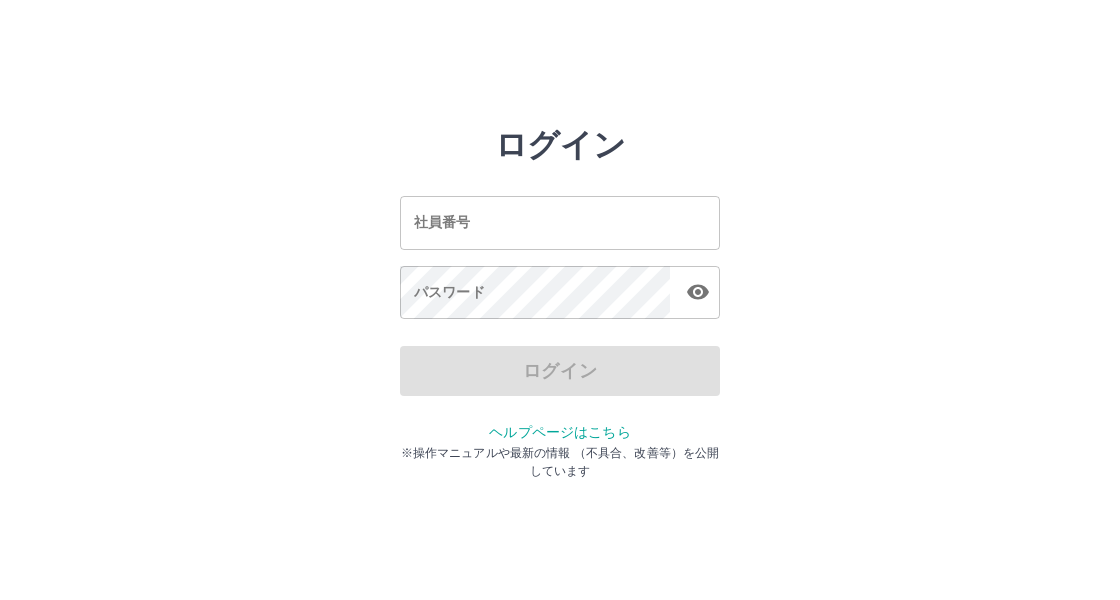 scroll, scrollTop: 0, scrollLeft: 0, axis: both 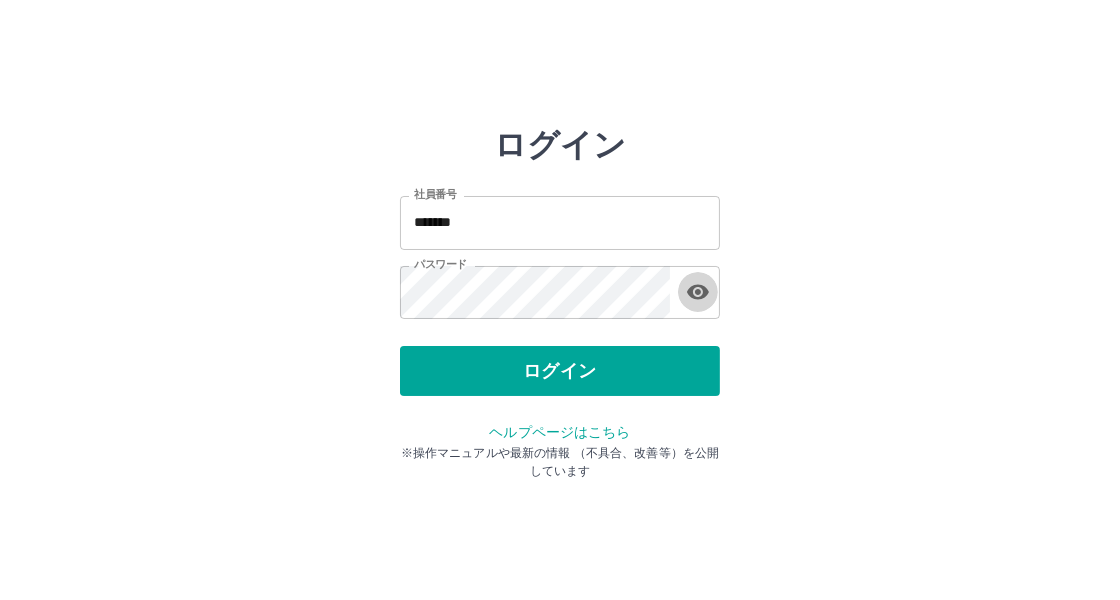 click 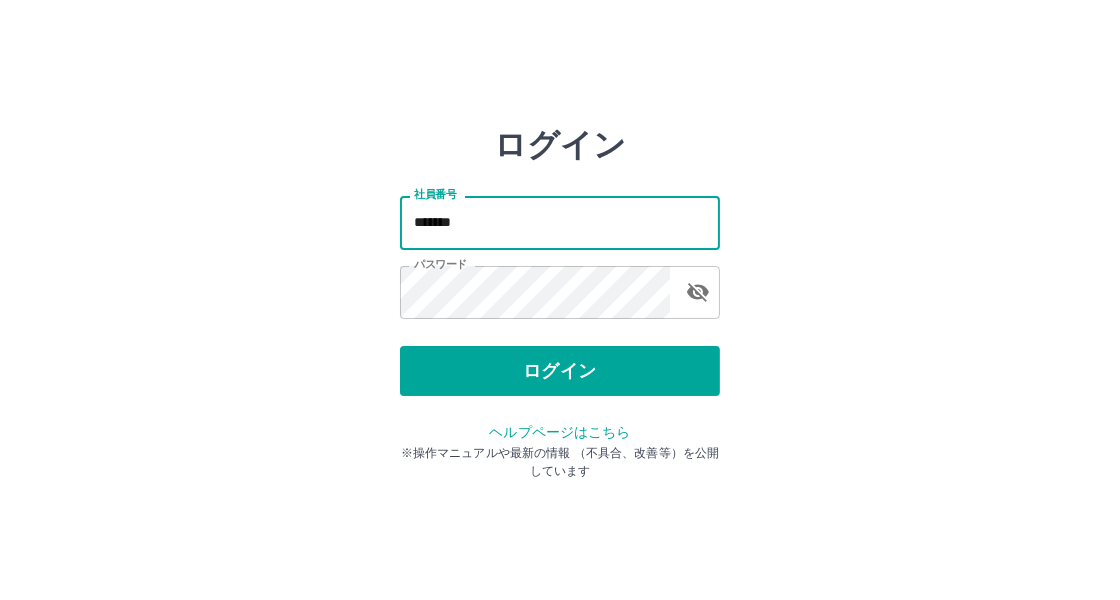 click on "*******" at bounding box center (560, 222) 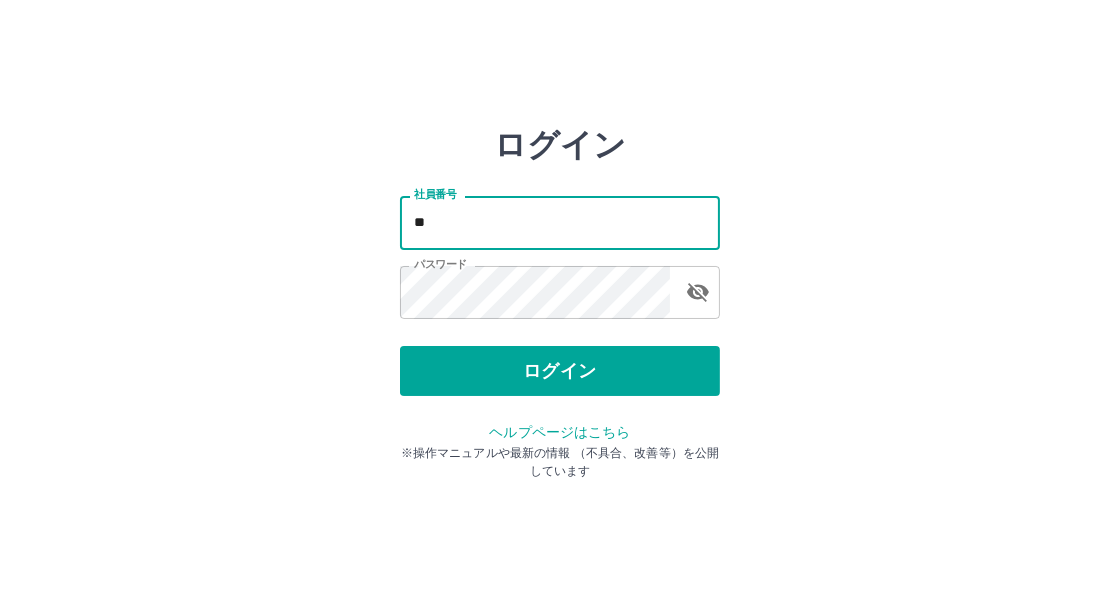 type on "*" 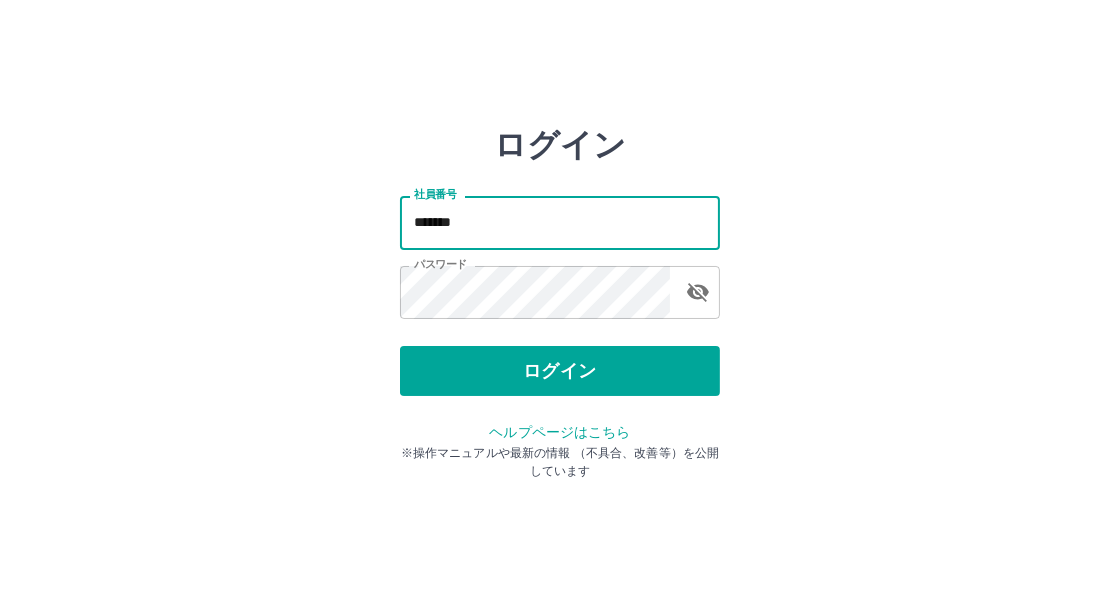 type on "*******" 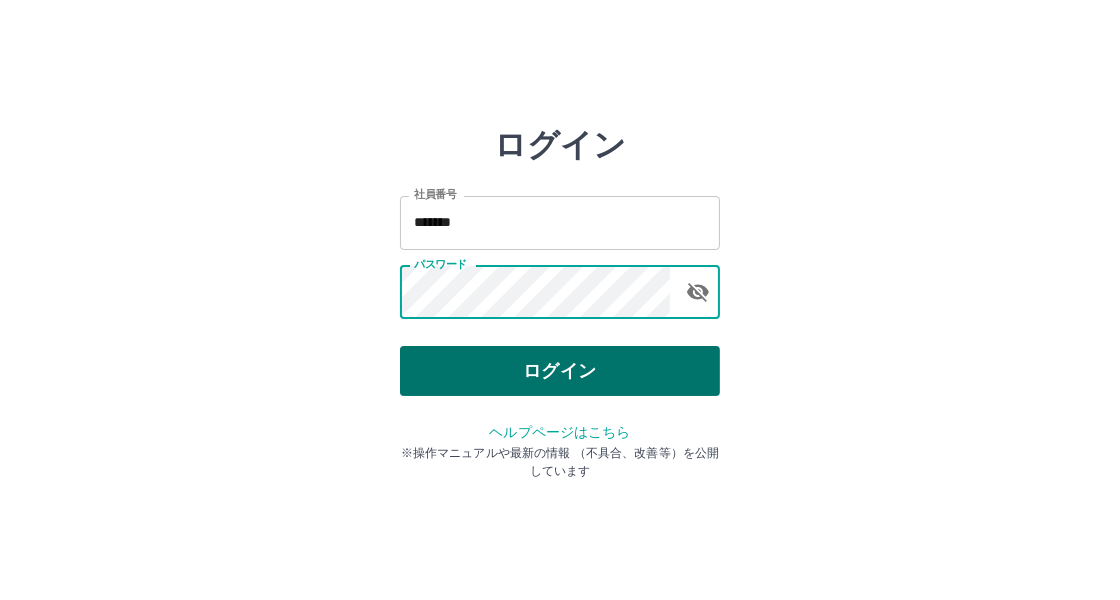 click on "ログイン" at bounding box center [560, 371] 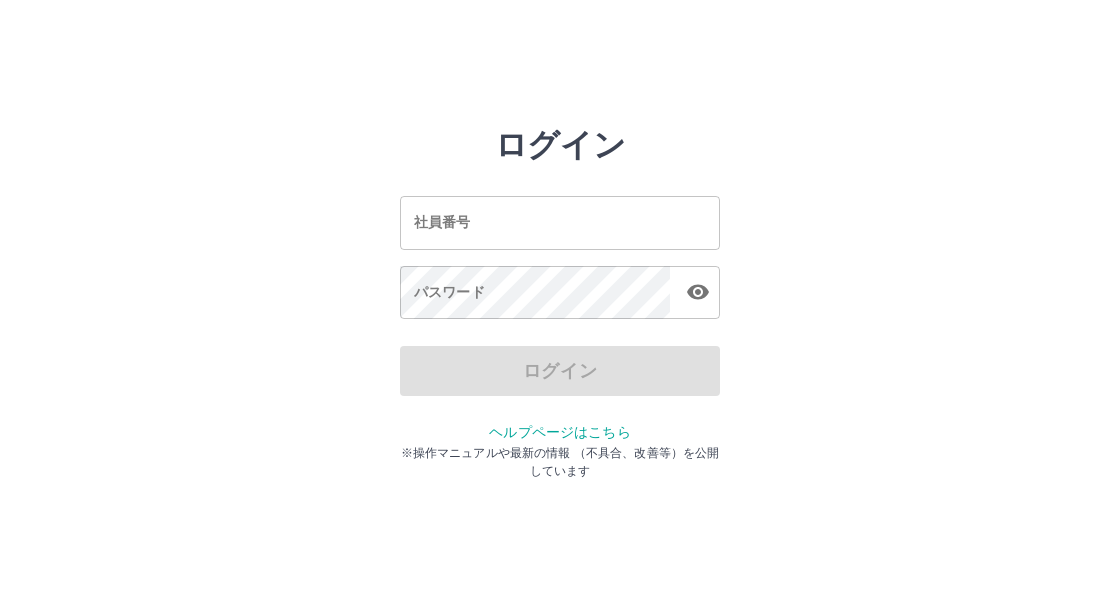 scroll, scrollTop: 0, scrollLeft: 0, axis: both 